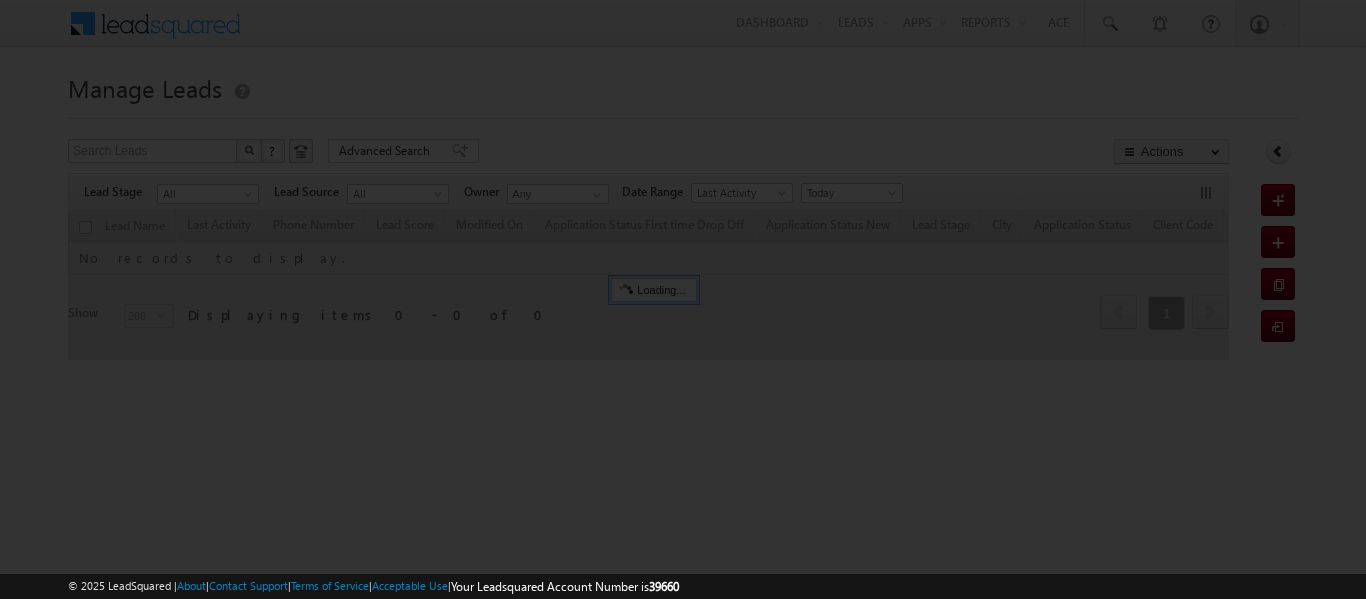 scroll, scrollTop: 0, scrollLeft: 0, axis: both 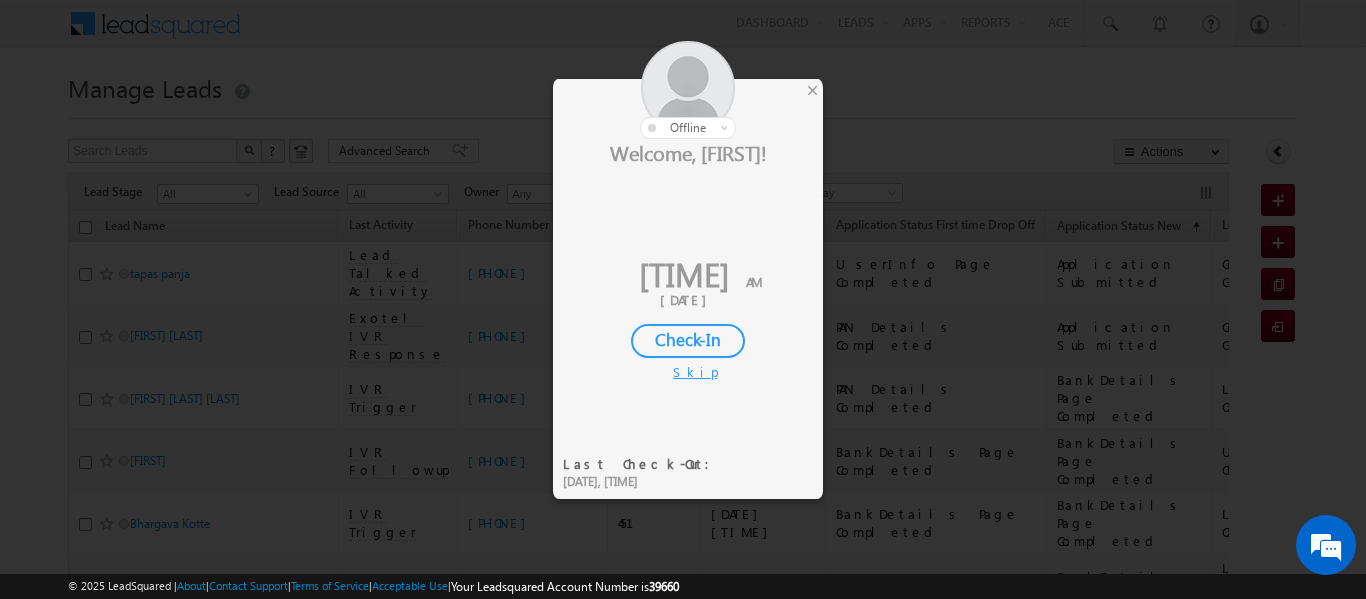 click on "Check-In" at bounding box center (688, 341) 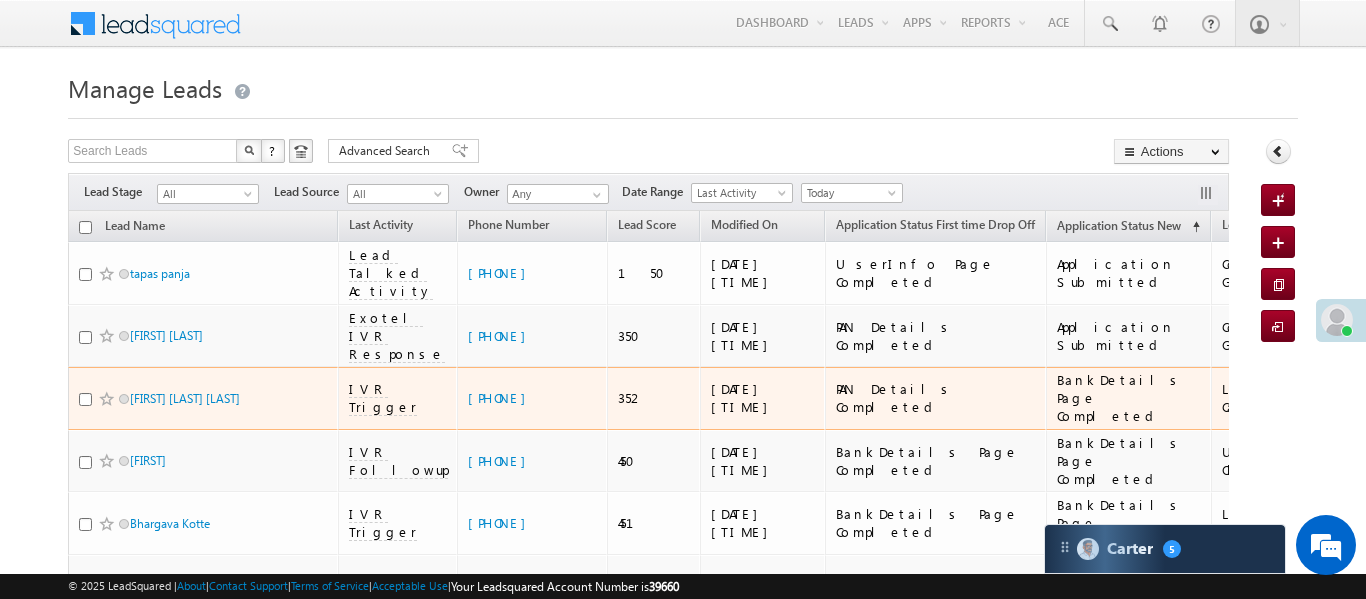 scroll, scrollTop: 0, scrollLeft: 0, axis: both 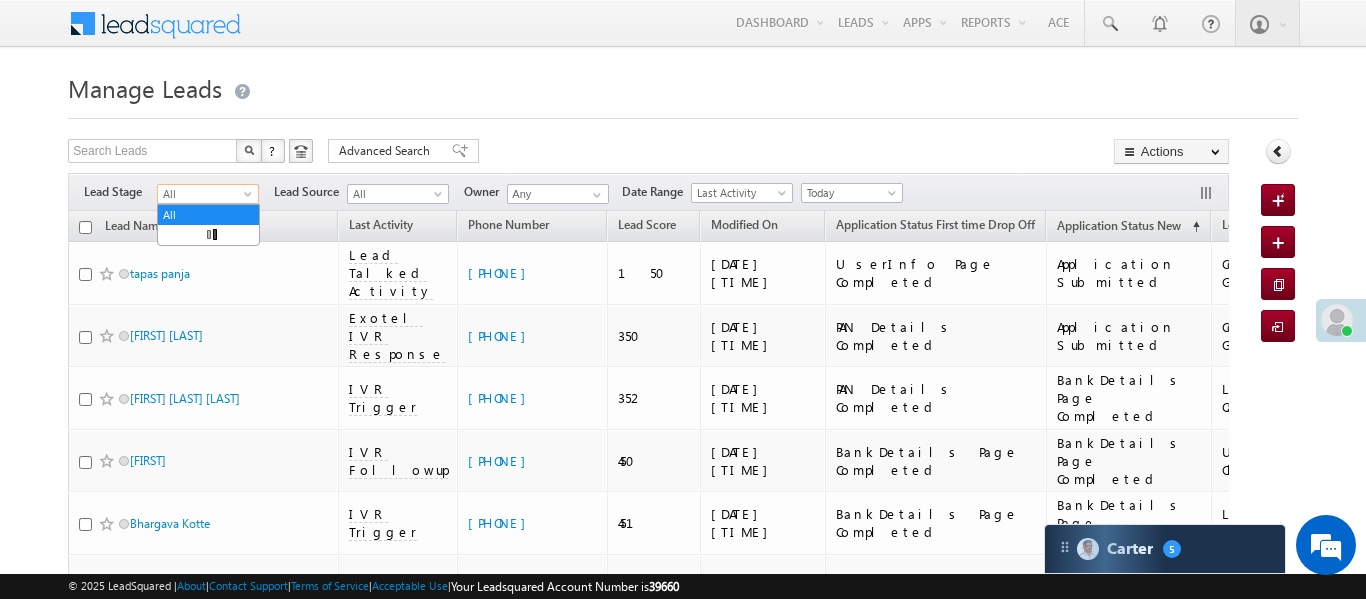 click at bounding box center (250, 198) 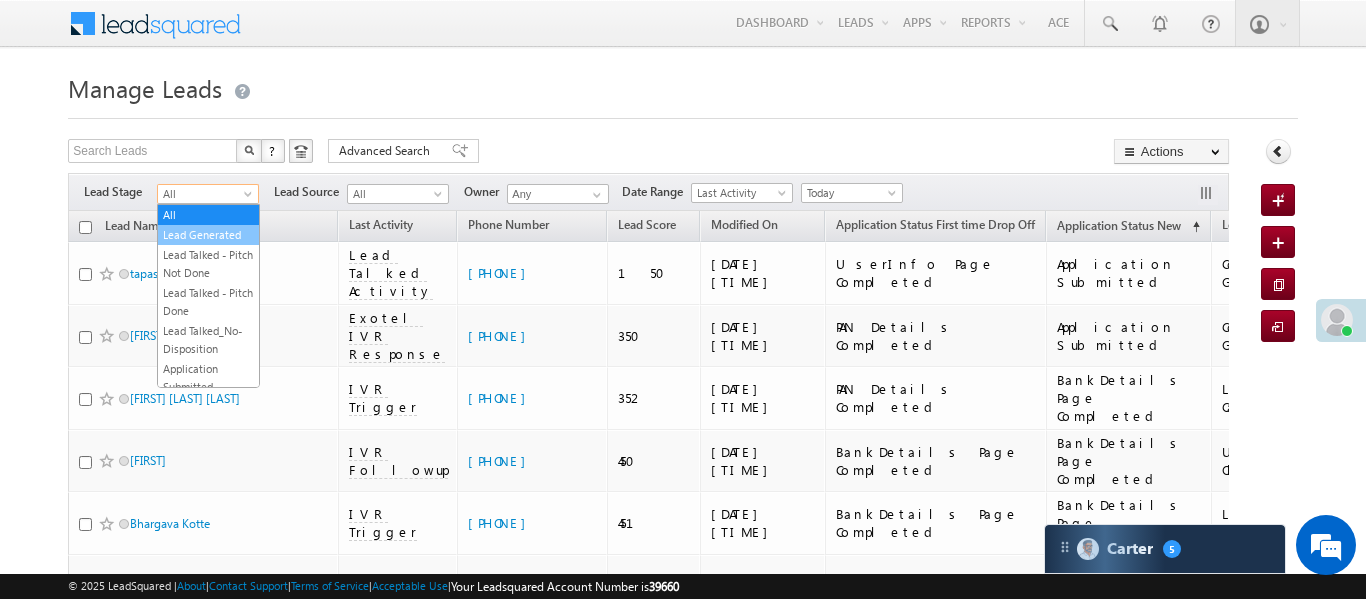 click on "Lead Generated" at bounding box center [208, 235] 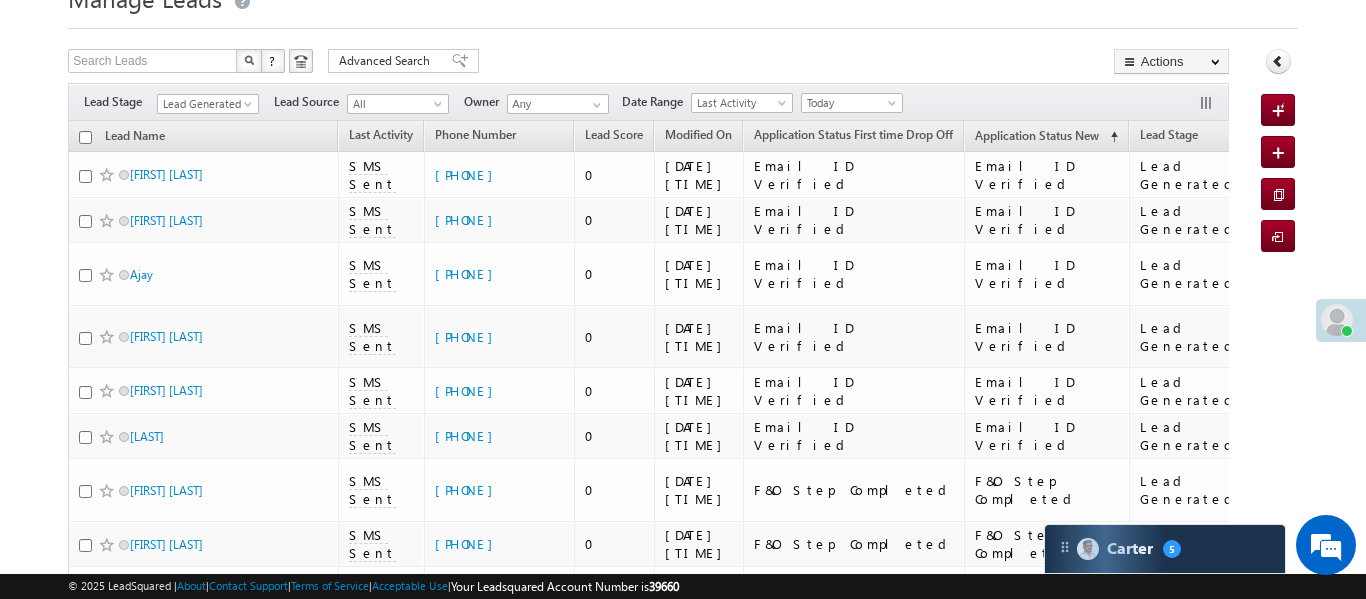 scroll, scrollTop: 395, scrollLeft: 0, axis: vertical 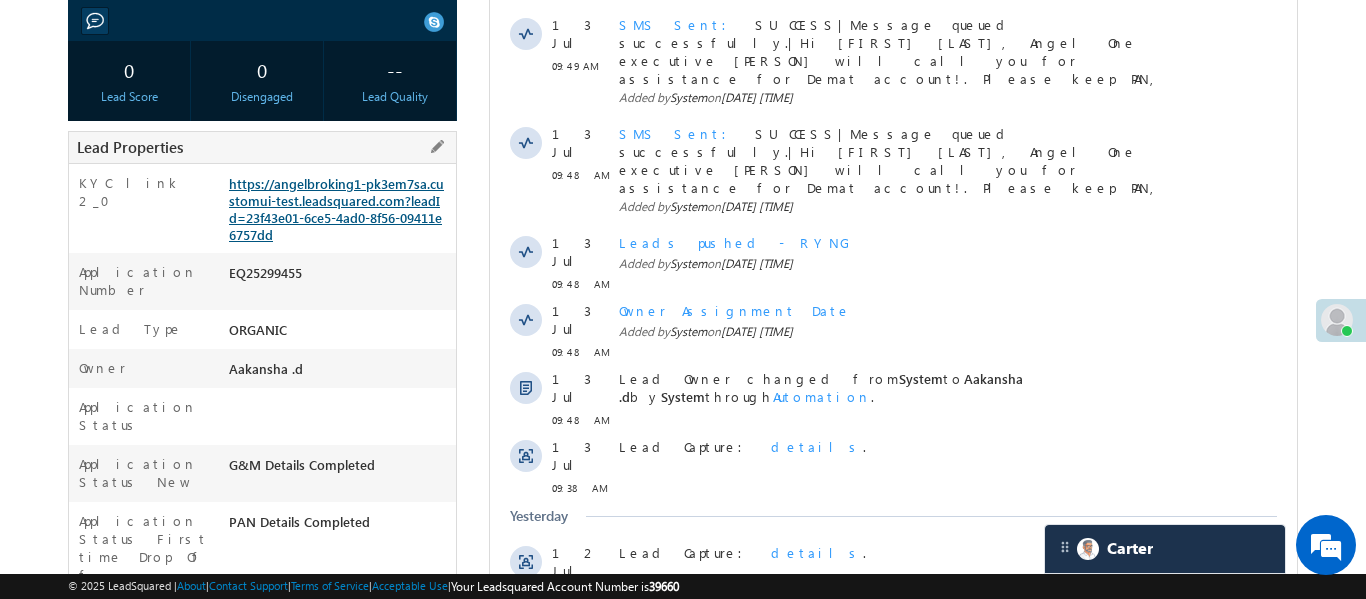 click on "https://angelbroking1-pk3em7sa.customui-test.leadsquared.com?leadId=23f43e01-6ce5-4ad0-8f56-09411e6757dd" at bounding box center [336, 209] 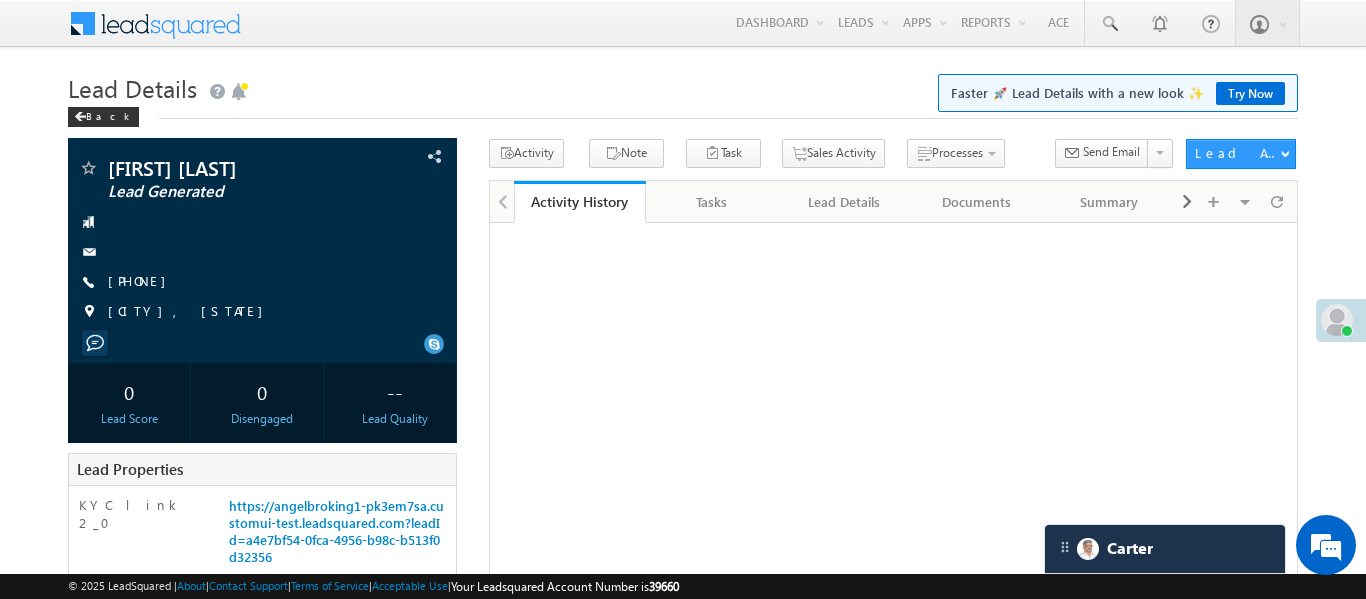 scroll, scrollTop: 0, scrollLeft: 0, axis: both 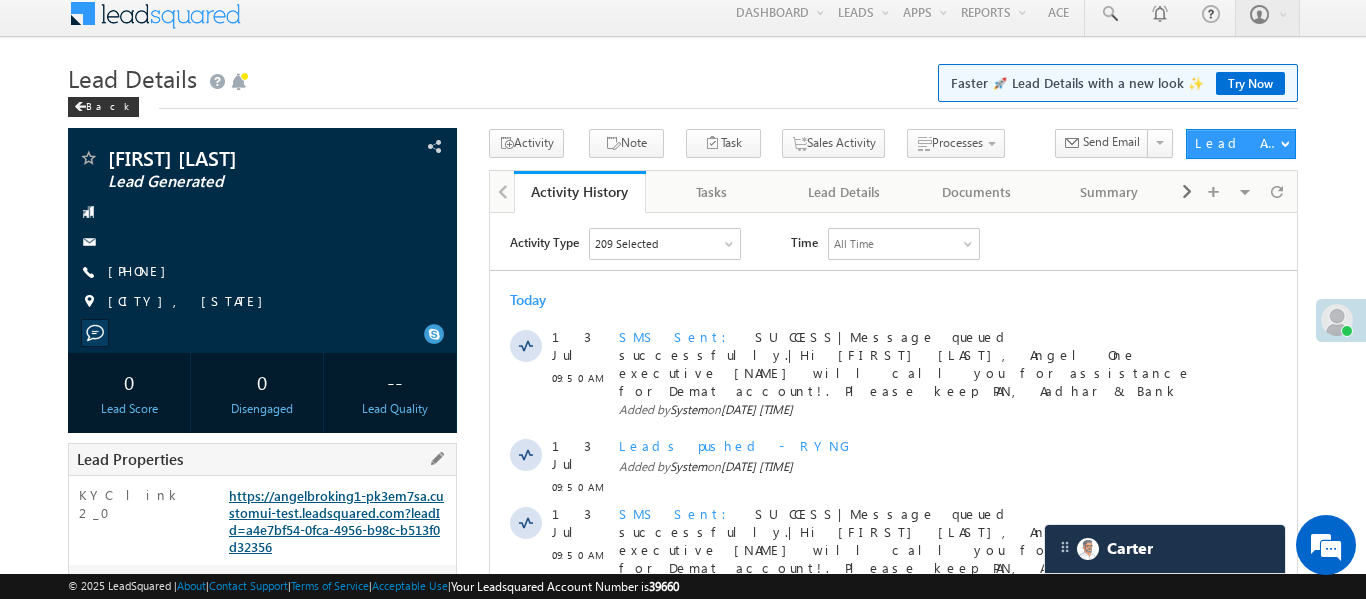 click on "https://angelbroking1-pk3em7sa.customui-test.leadsquared.com?leadId=a4e7bf54-0fca-4956-b98c-b513f0d32356" at bounding box center (336, 521) 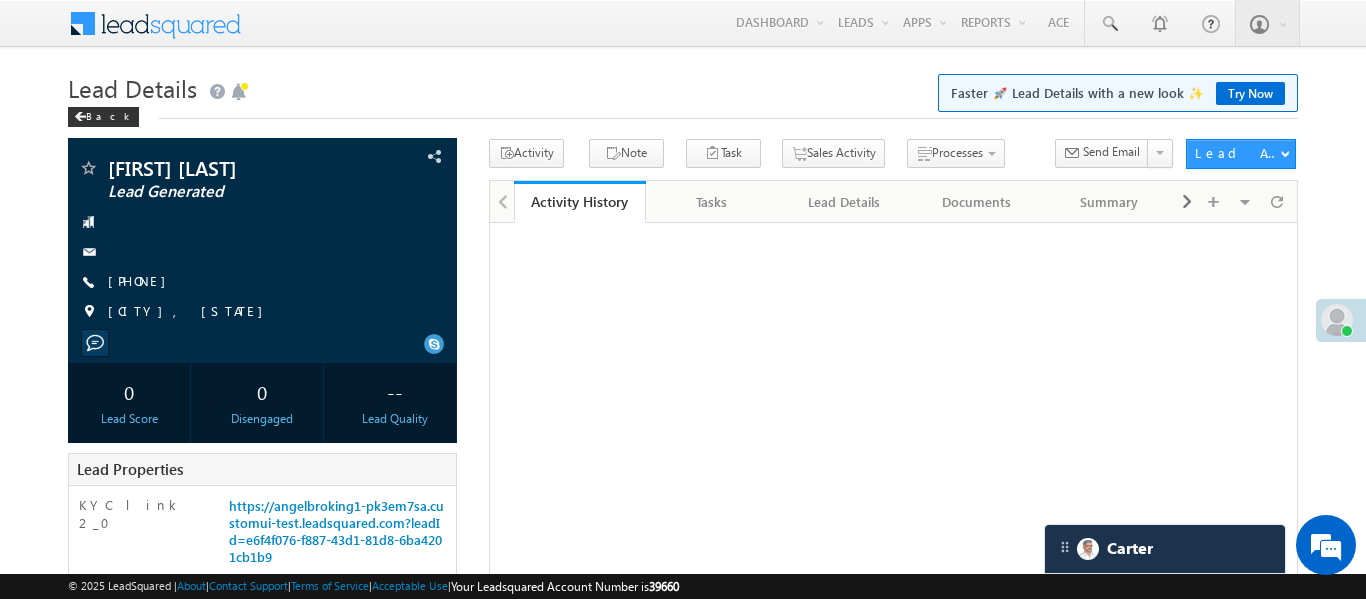 scroll, scrollTop: 0, scrollLeft: 0, axis: both 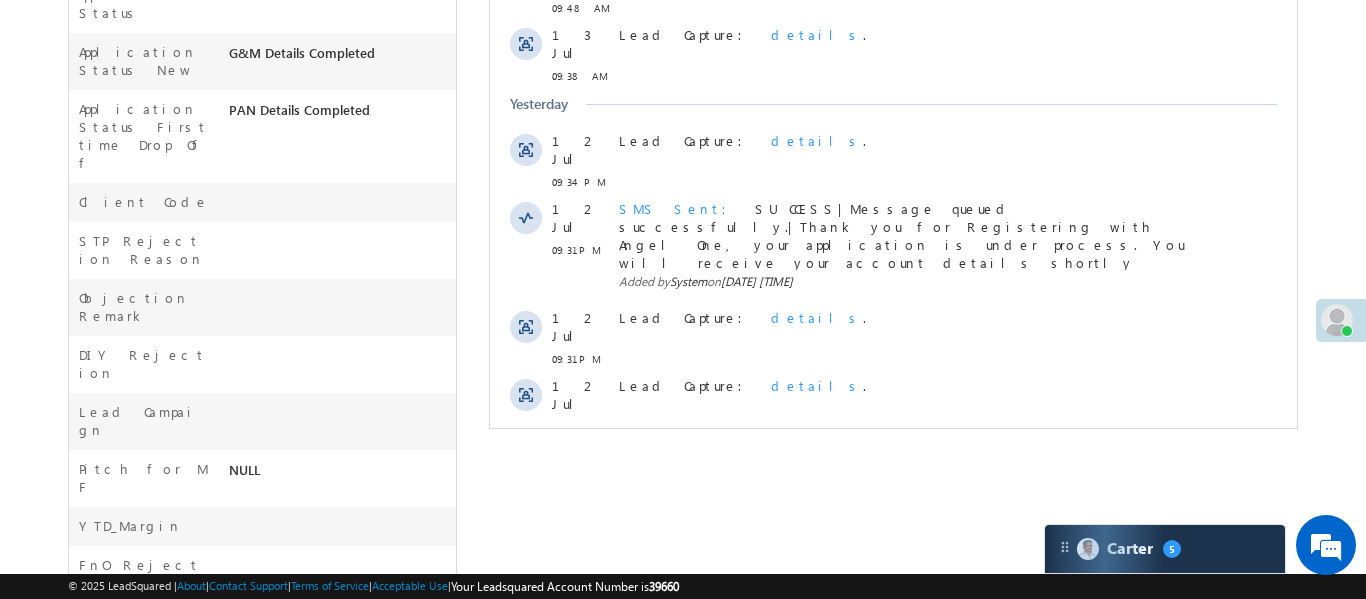 click on "Show More" at bounding box center (892, 471) 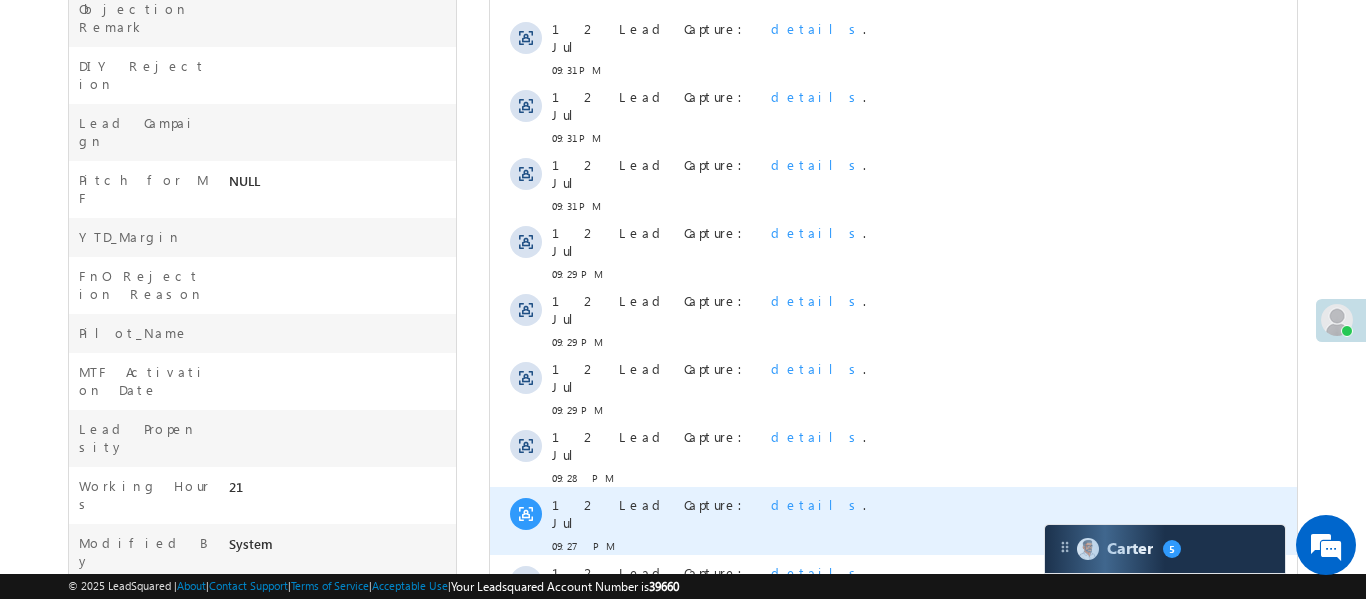 scroll, scrollTop: 1038, scrollLeft: 0, axis: vertical 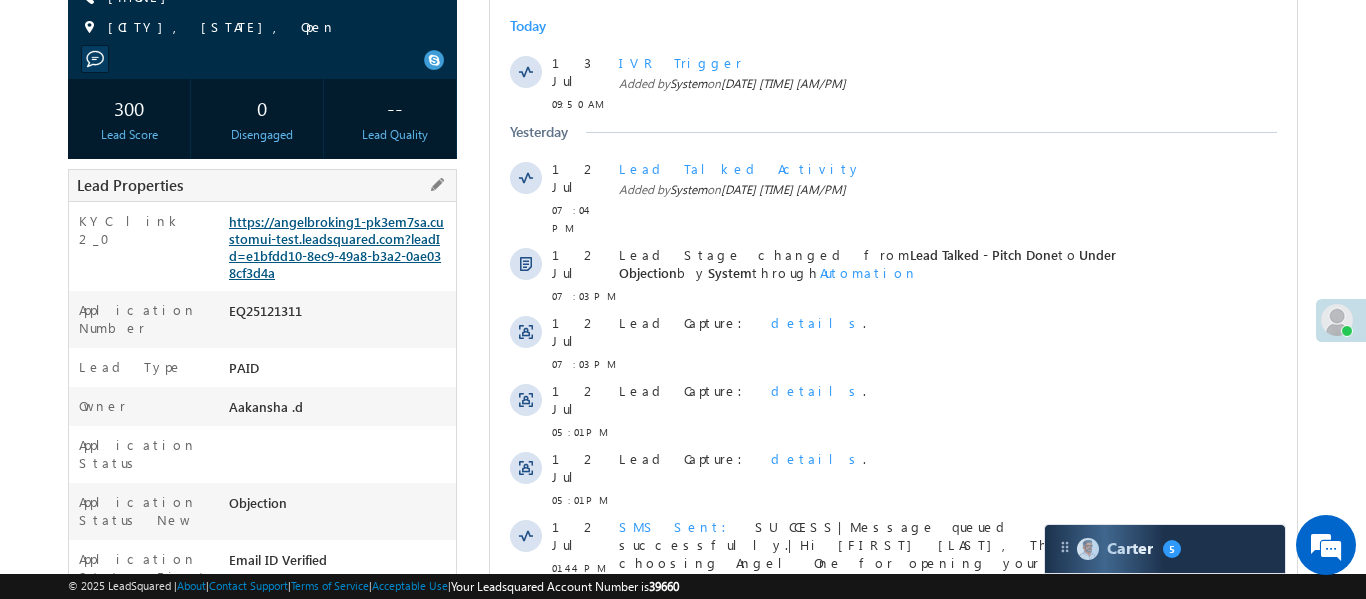 click on "https://angelbroking1-pk3em7sa.customui-test.leadsquared.com?leadId=e1bfdd10-8ec9-49a8-b3a2-0ae038cf3d4a" at bounding box center [336, 247] 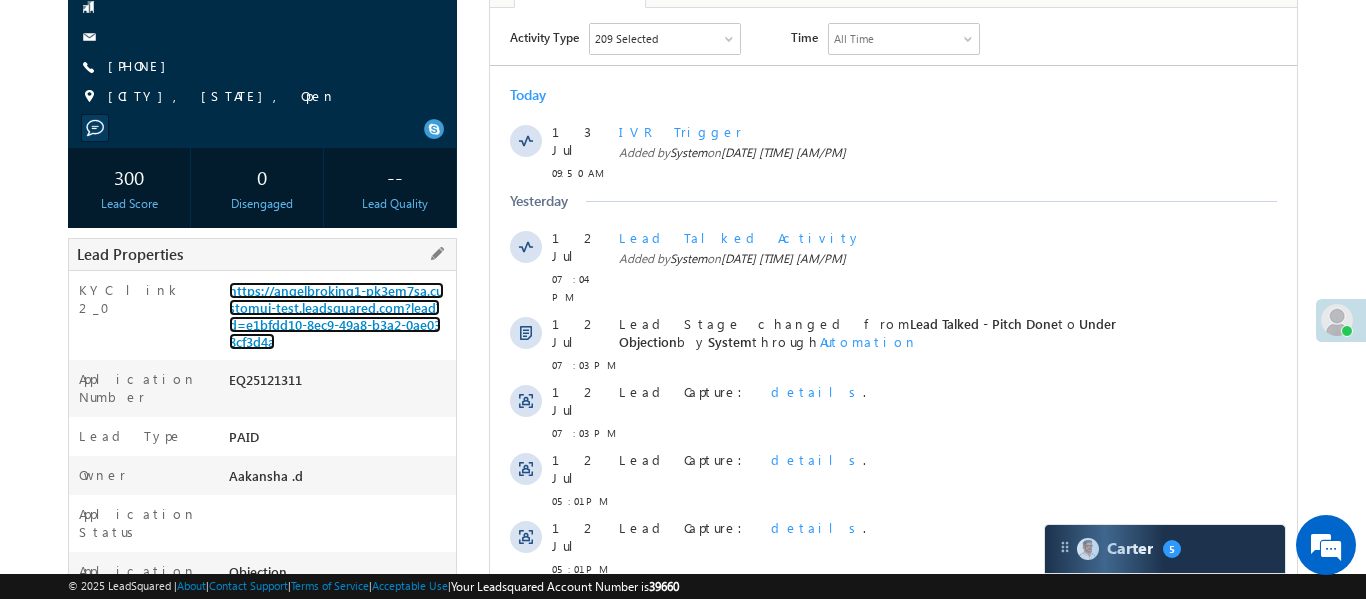 scroll, scrollTop: 203, scrollLeft: 0, axis: vertical 